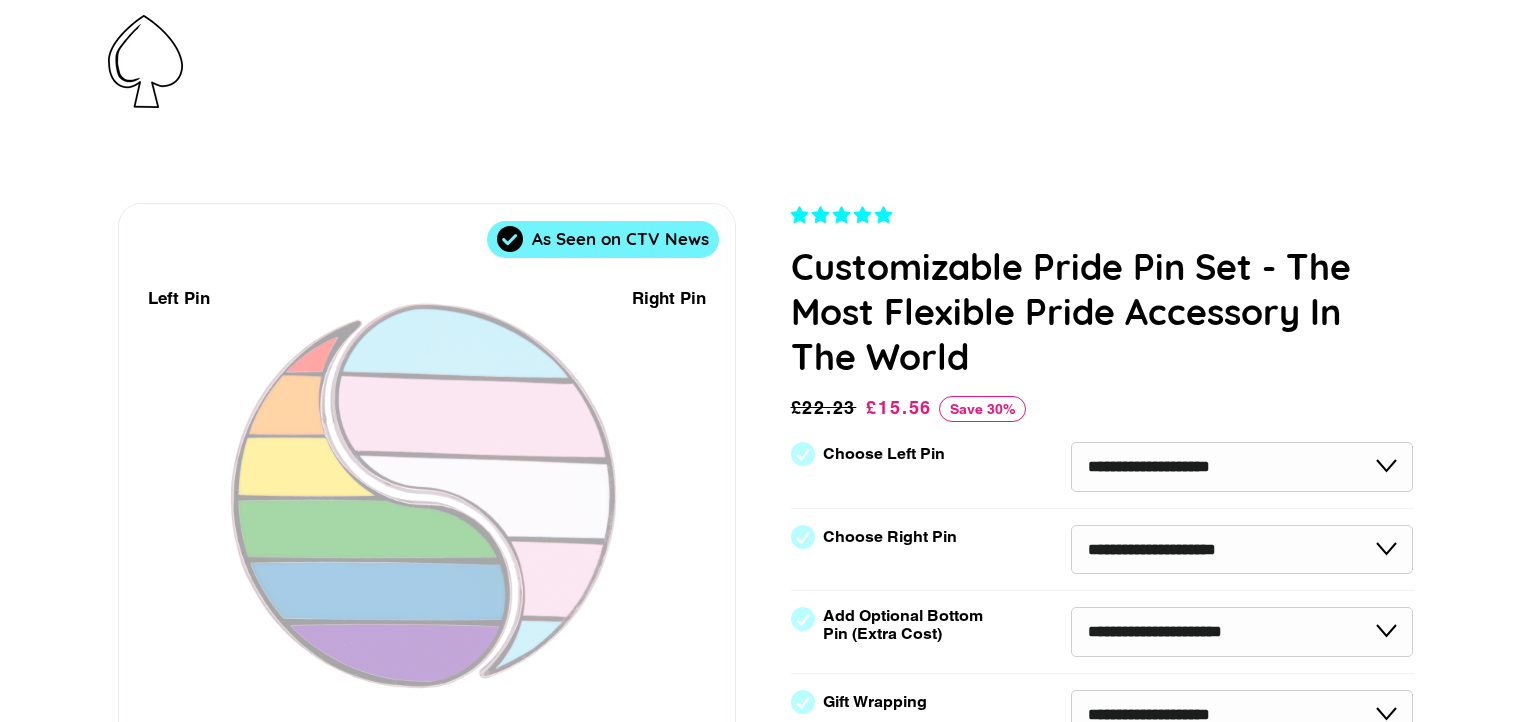 scroll, scrollTop: 0, scrollLeft: 0, axis: both 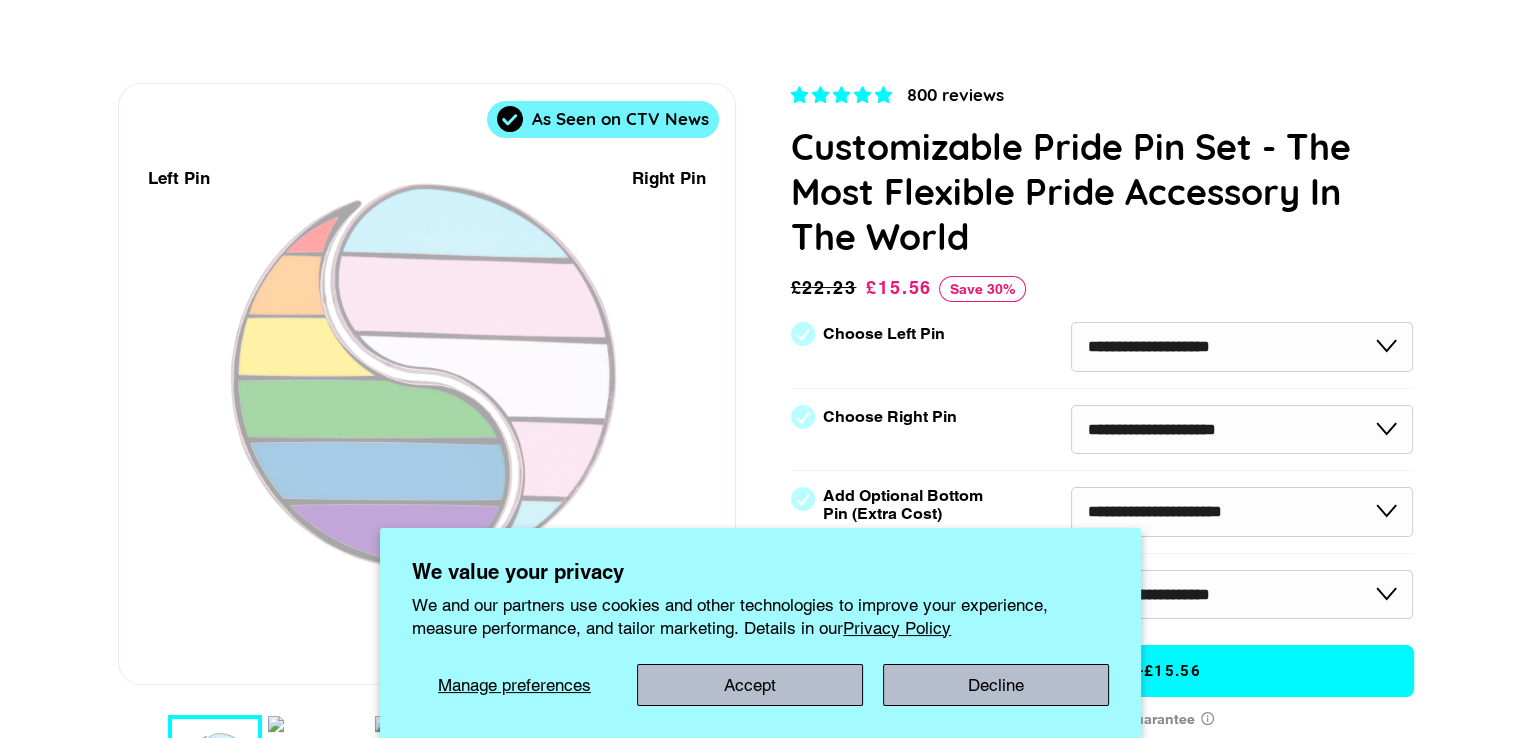 select on "**********" 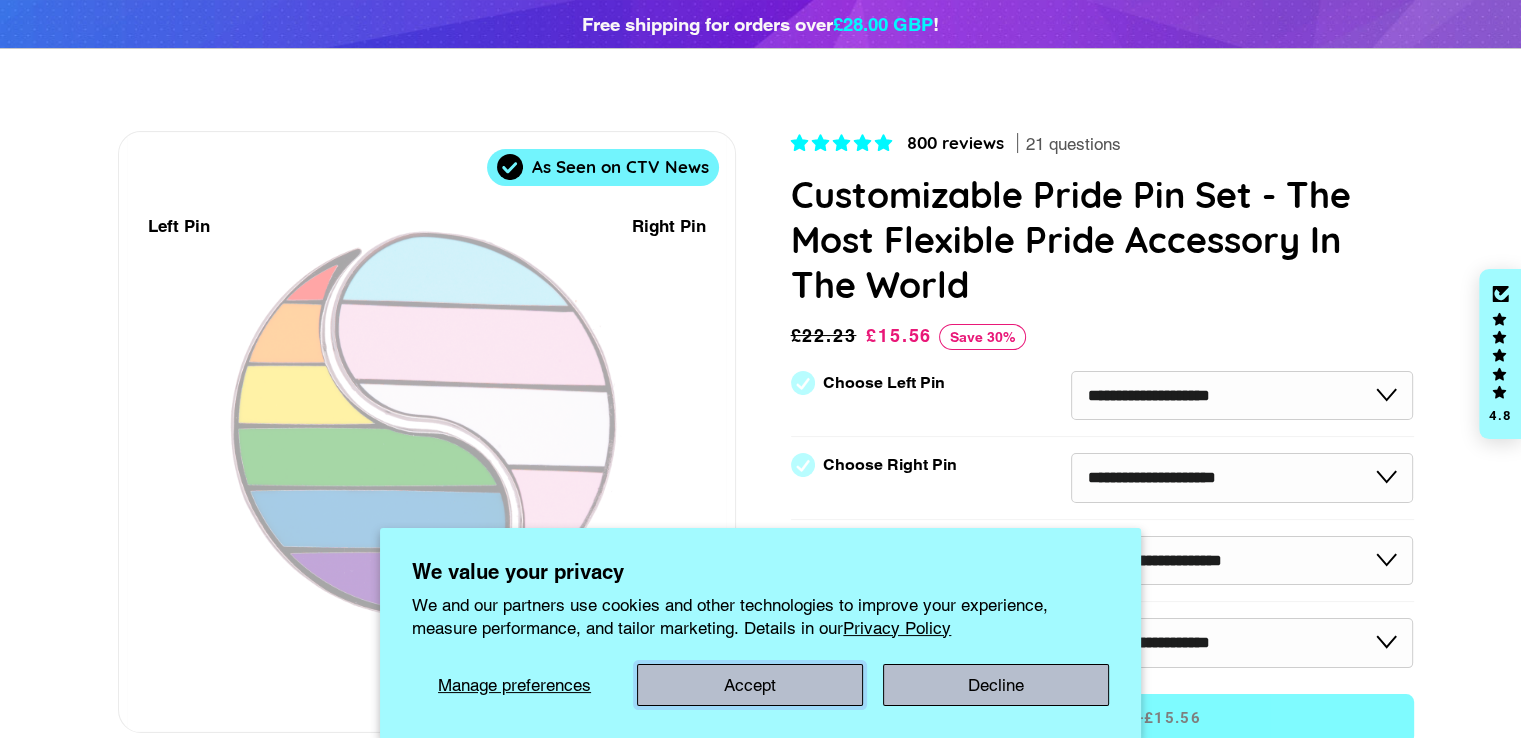 click on "Accept" at bounding box center [750, 685] 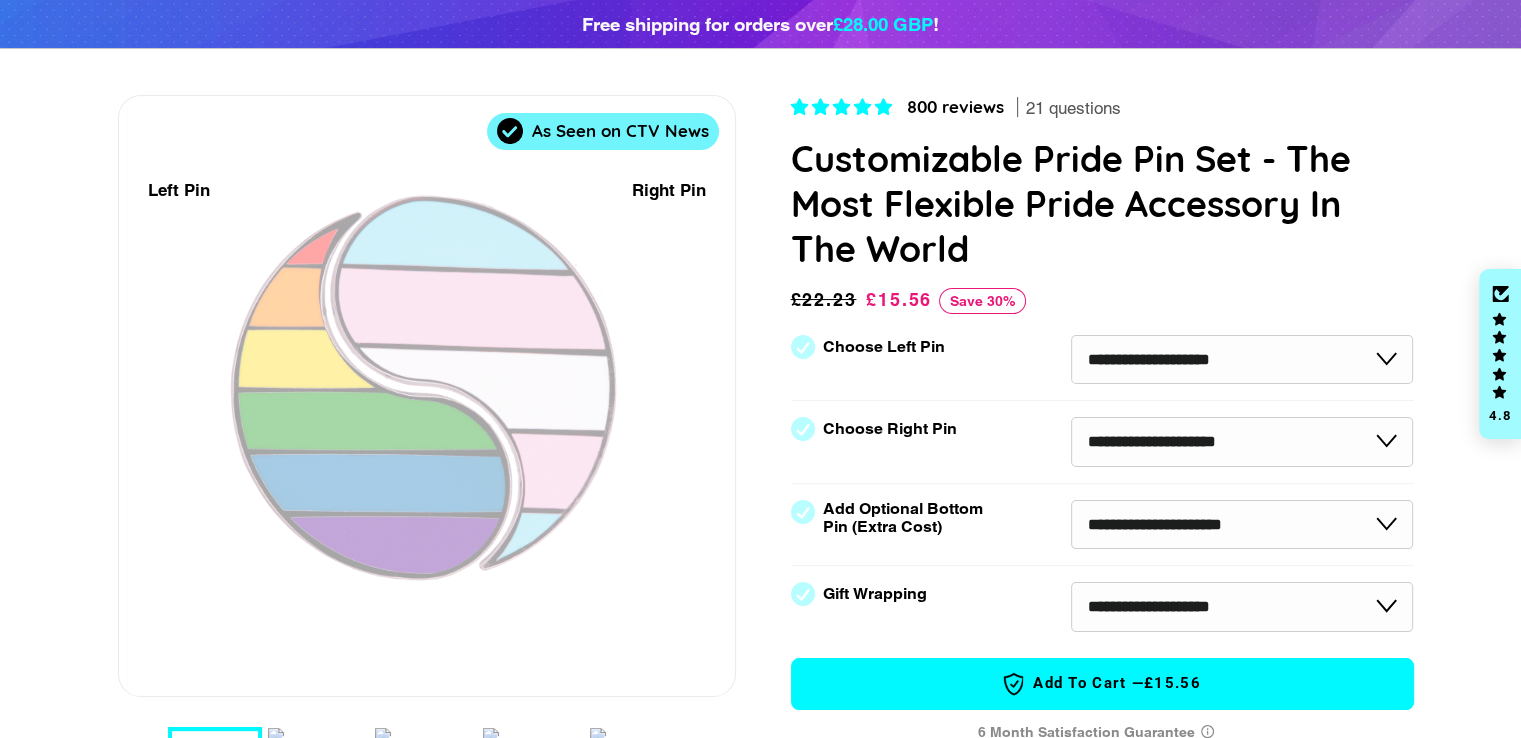 scroll, scrollTop: 200, scrollLeft: 0, axis: vertical 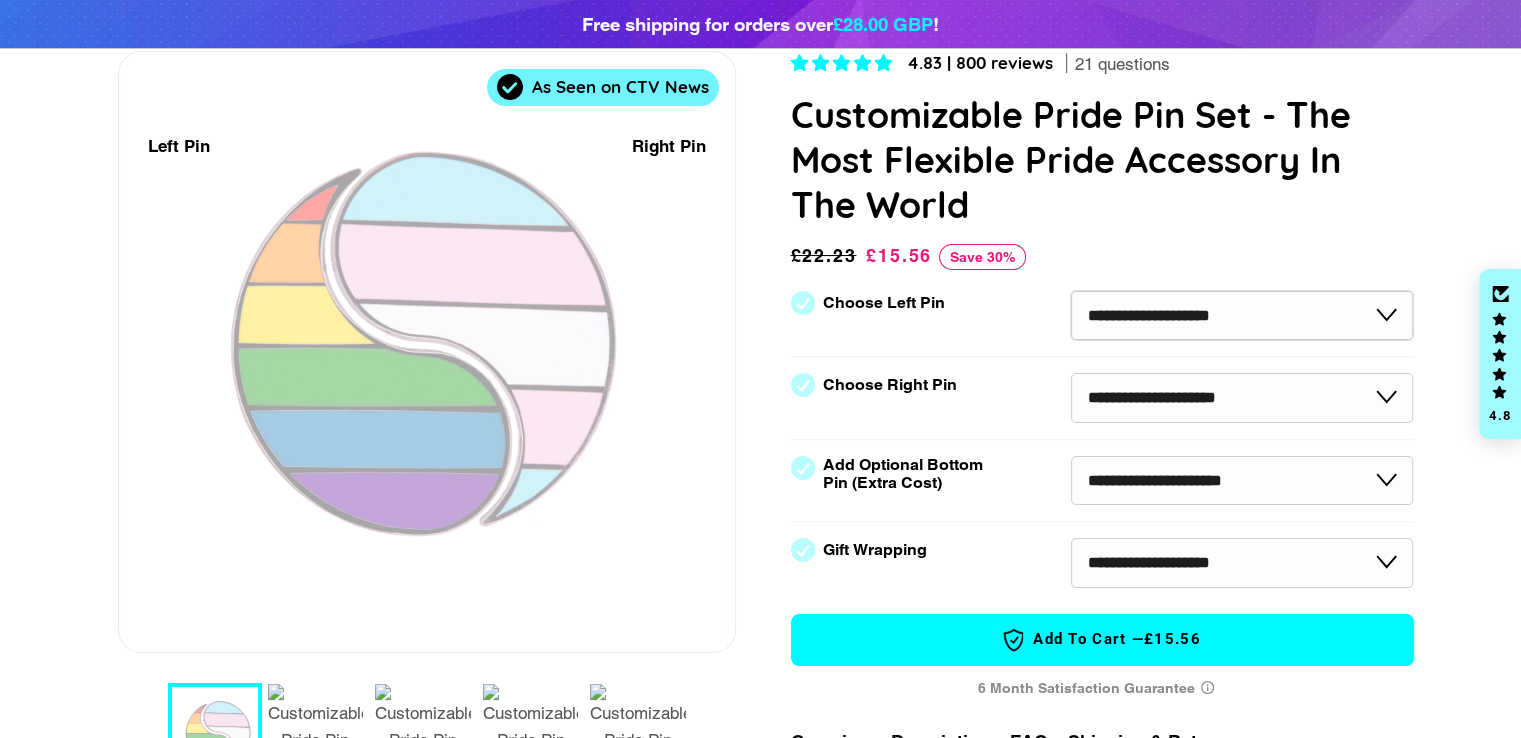 click on "**********" at bounding box center [1242, 316] 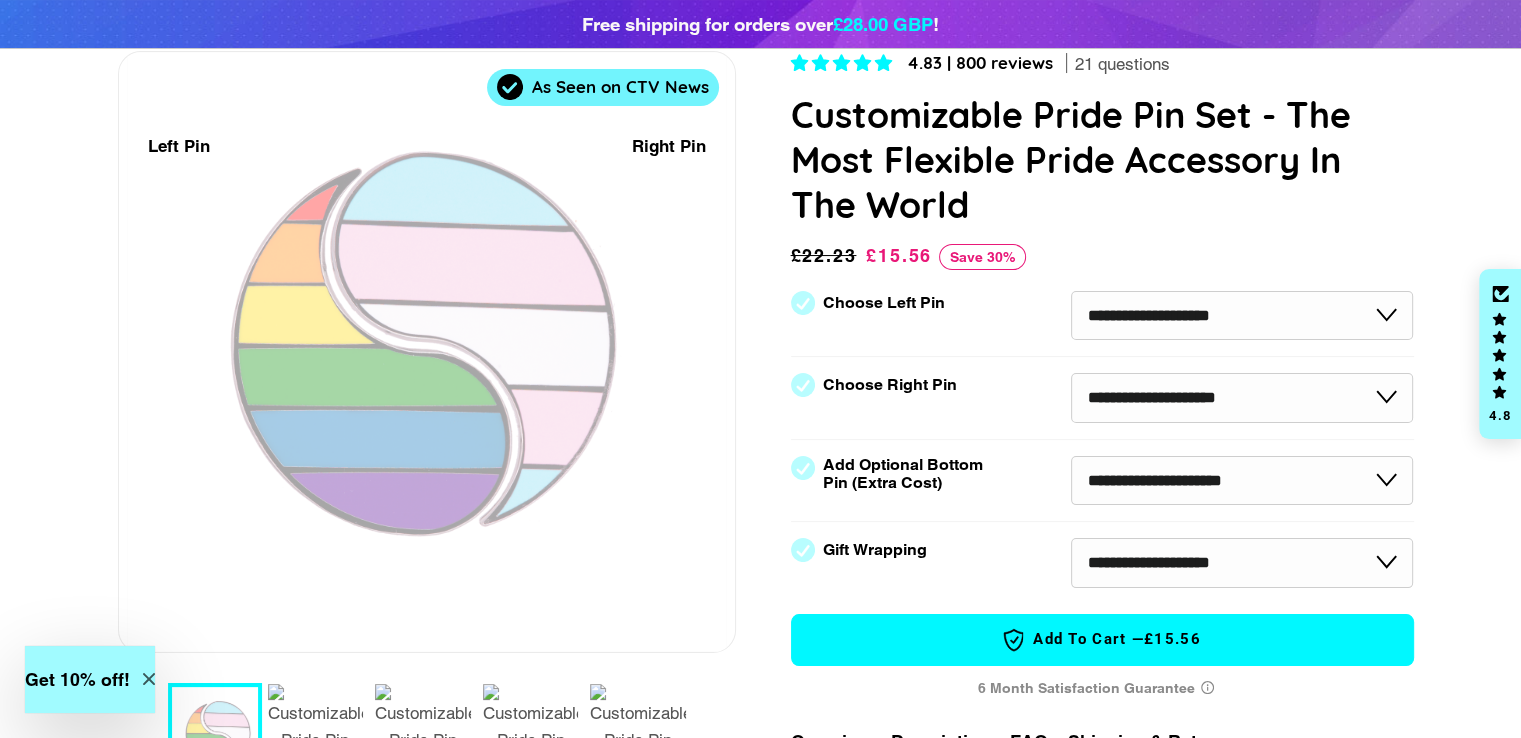 select on "**********" 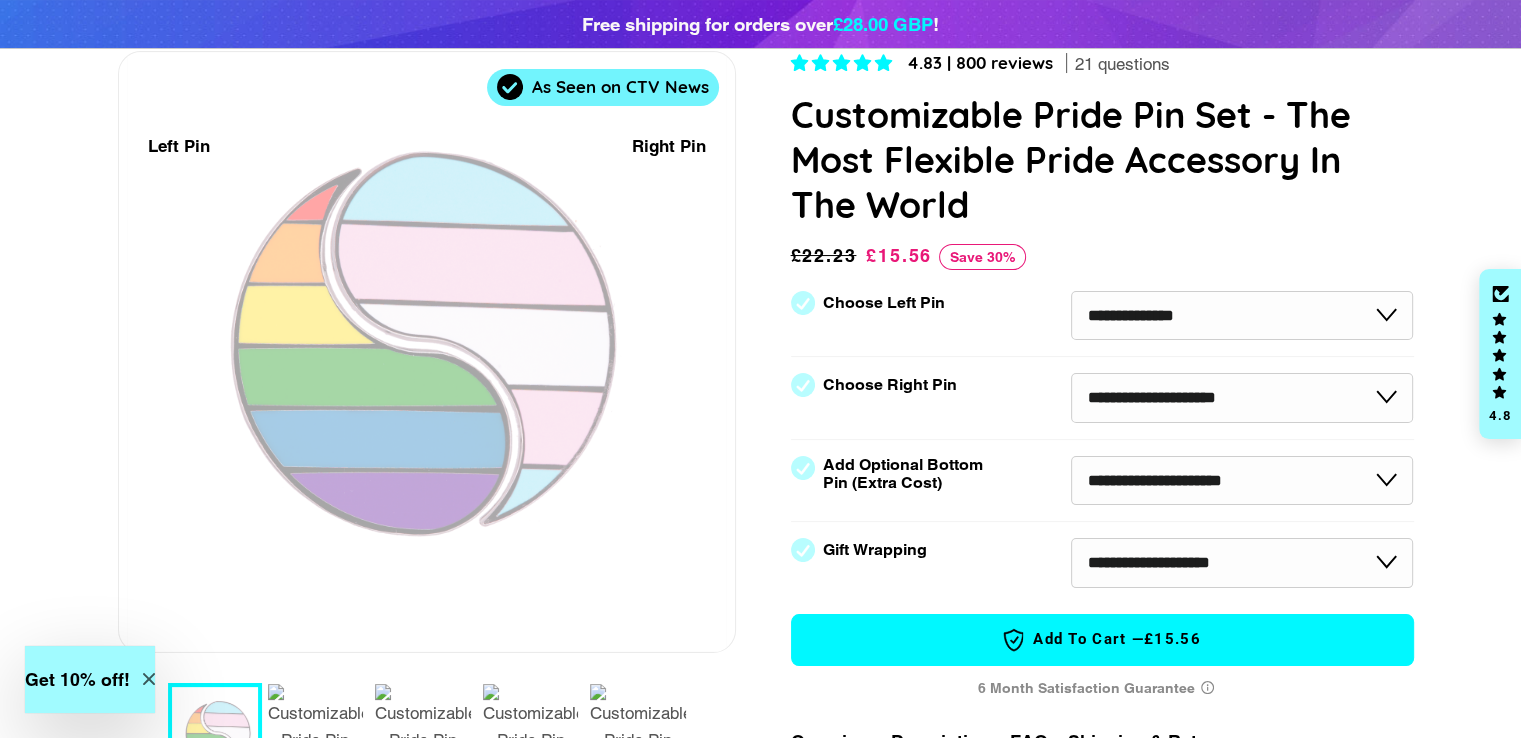 click on "**********" at bounding box center (1242, 316) 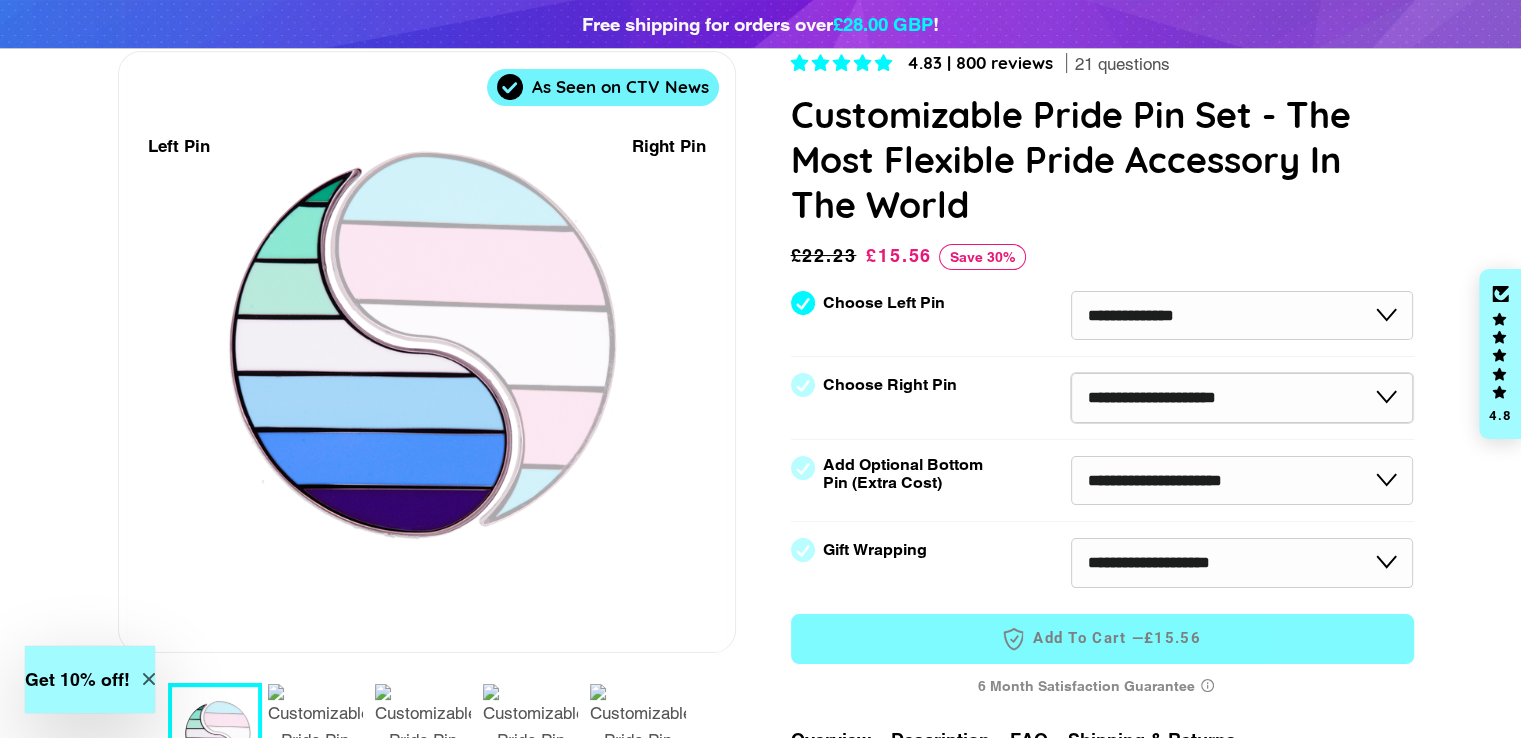 click on "**********" at bounding box center [1242, 398] 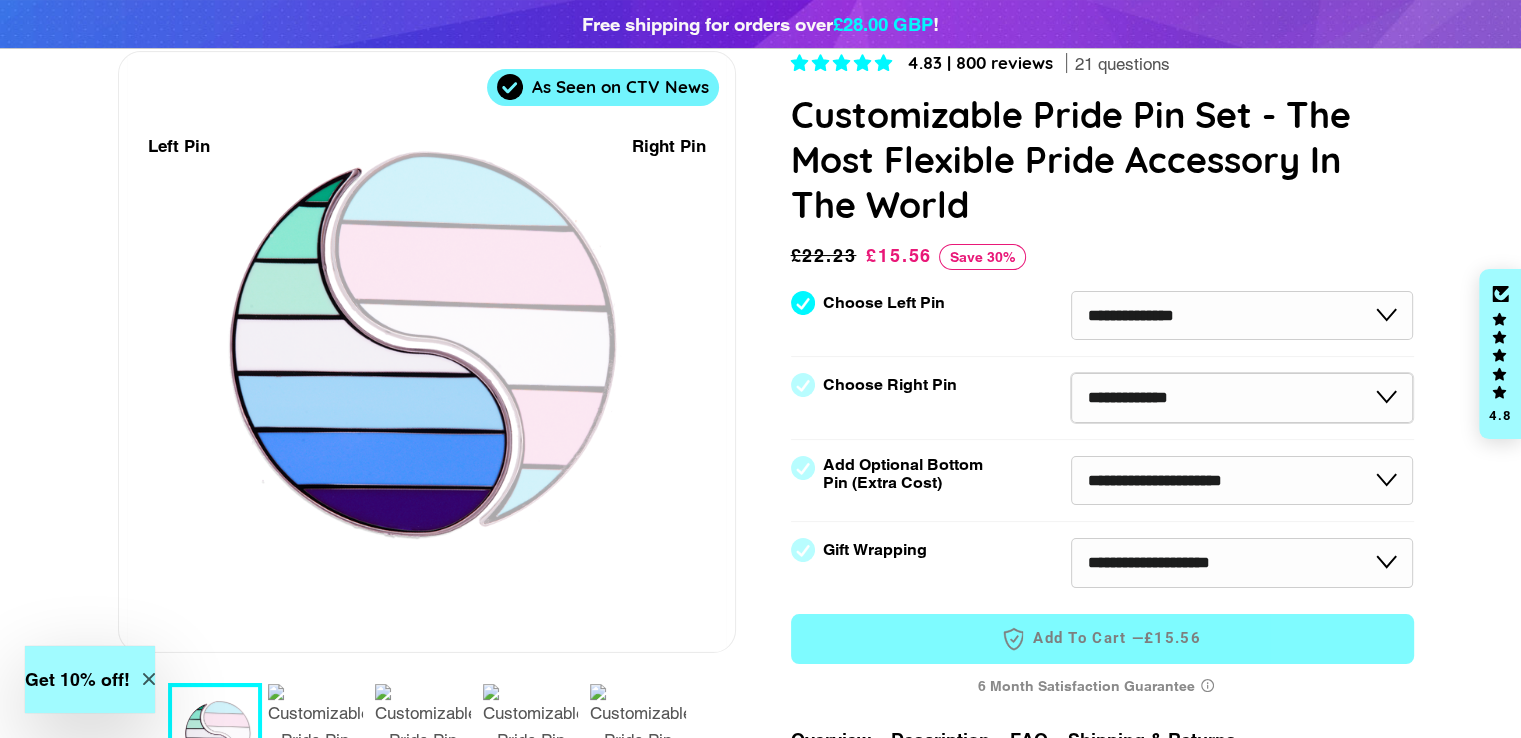 click on "**********" at bounding box center [1242, 398] 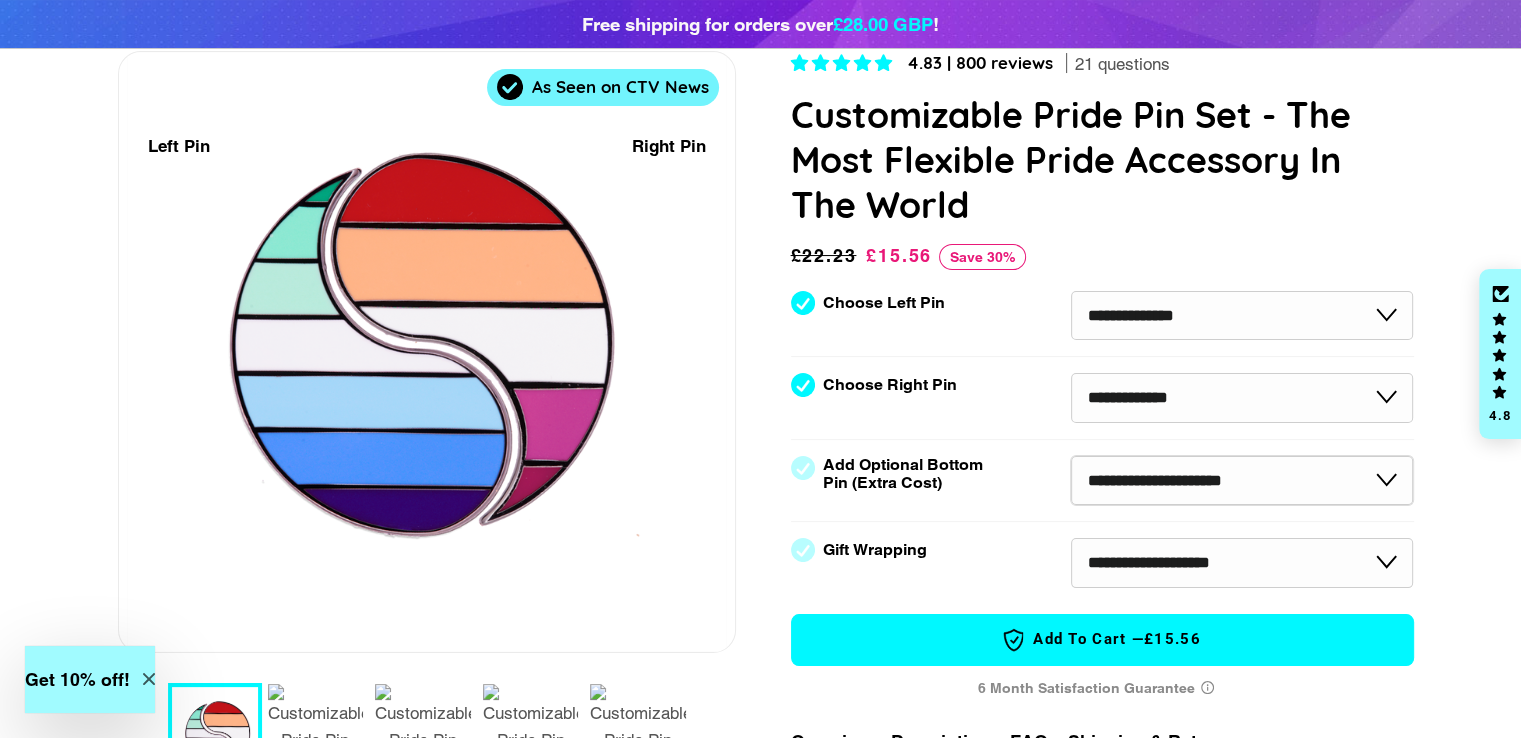 click on "**********" at bounding box center [1242, 481] 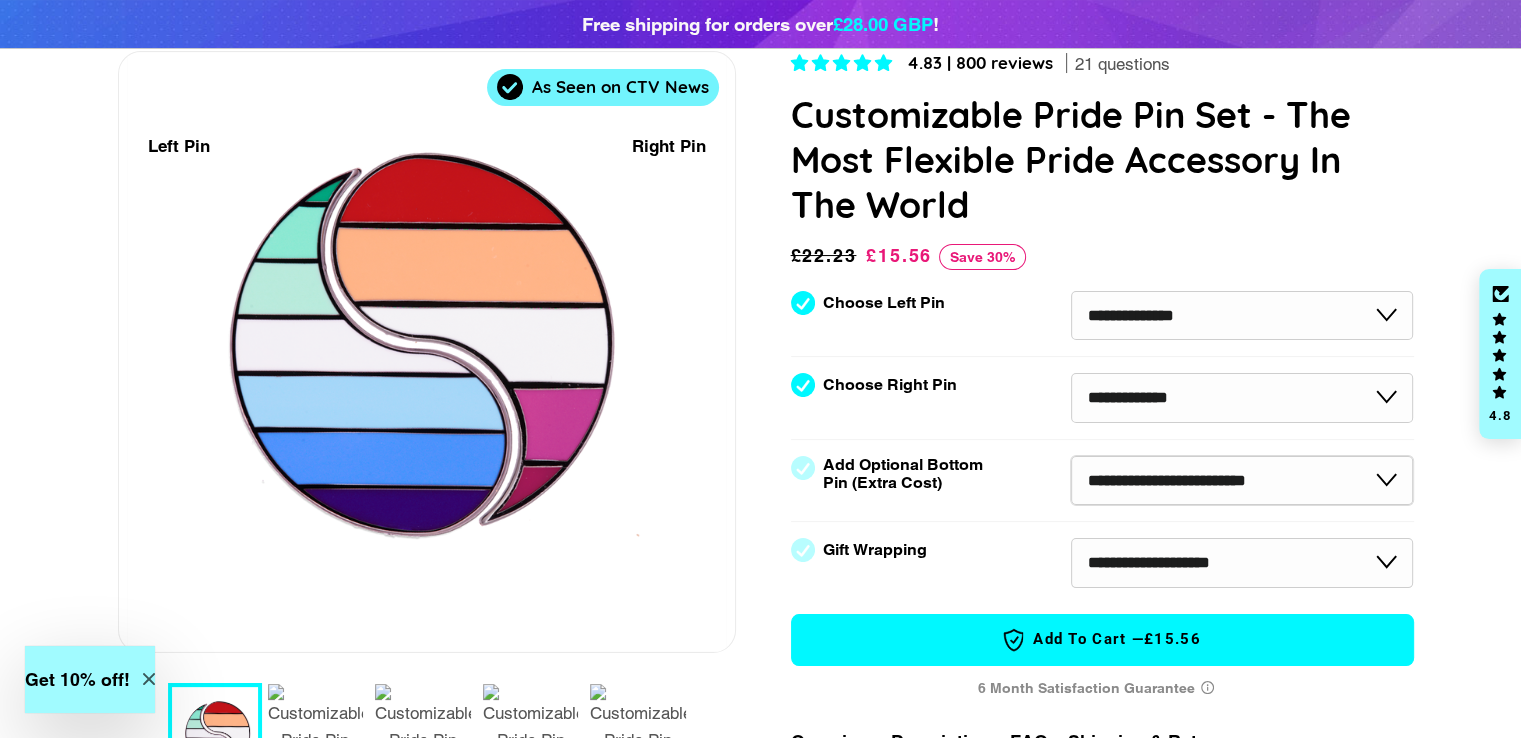 click on "**********" at bounding box center (1242, 481) 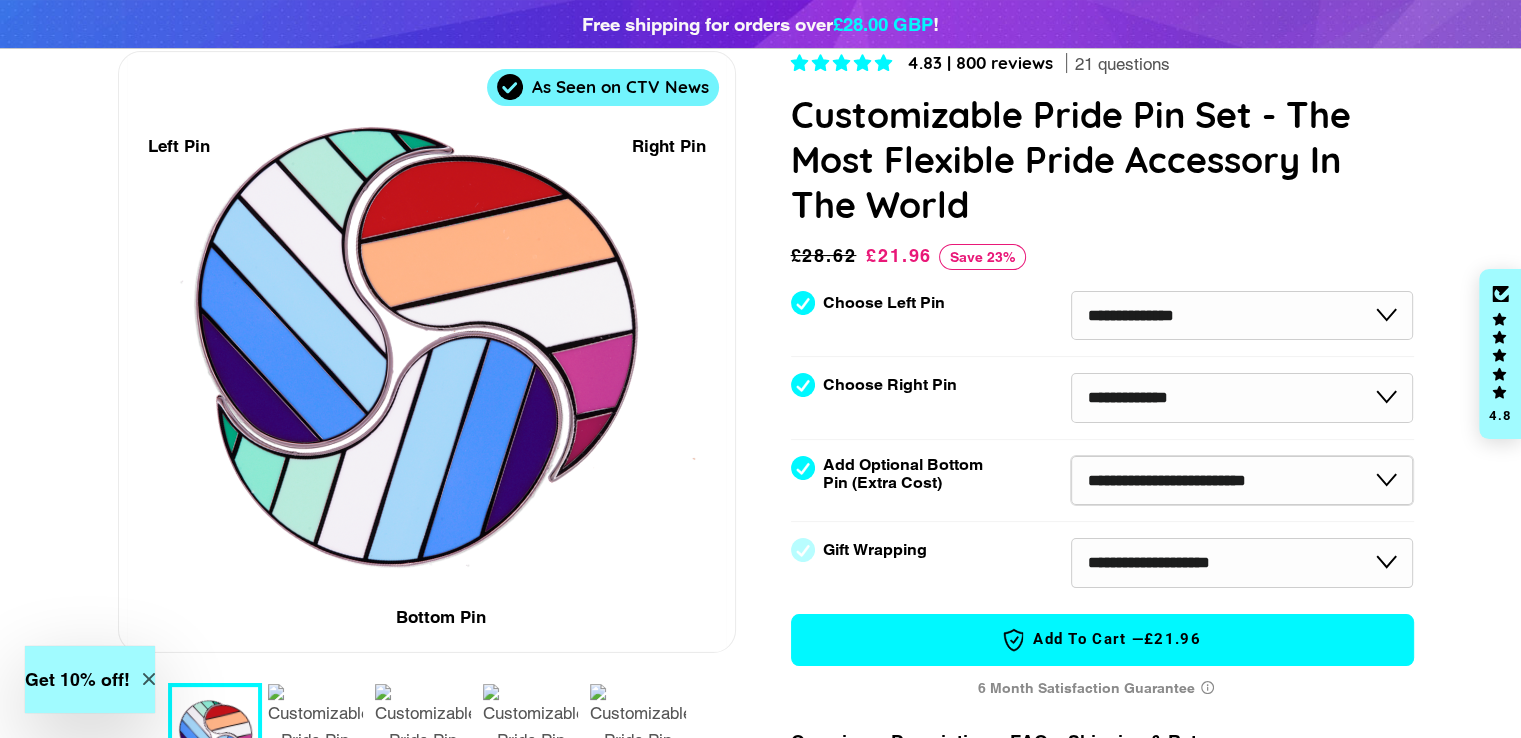 click on "**********" at bounding box center (1242, 481) 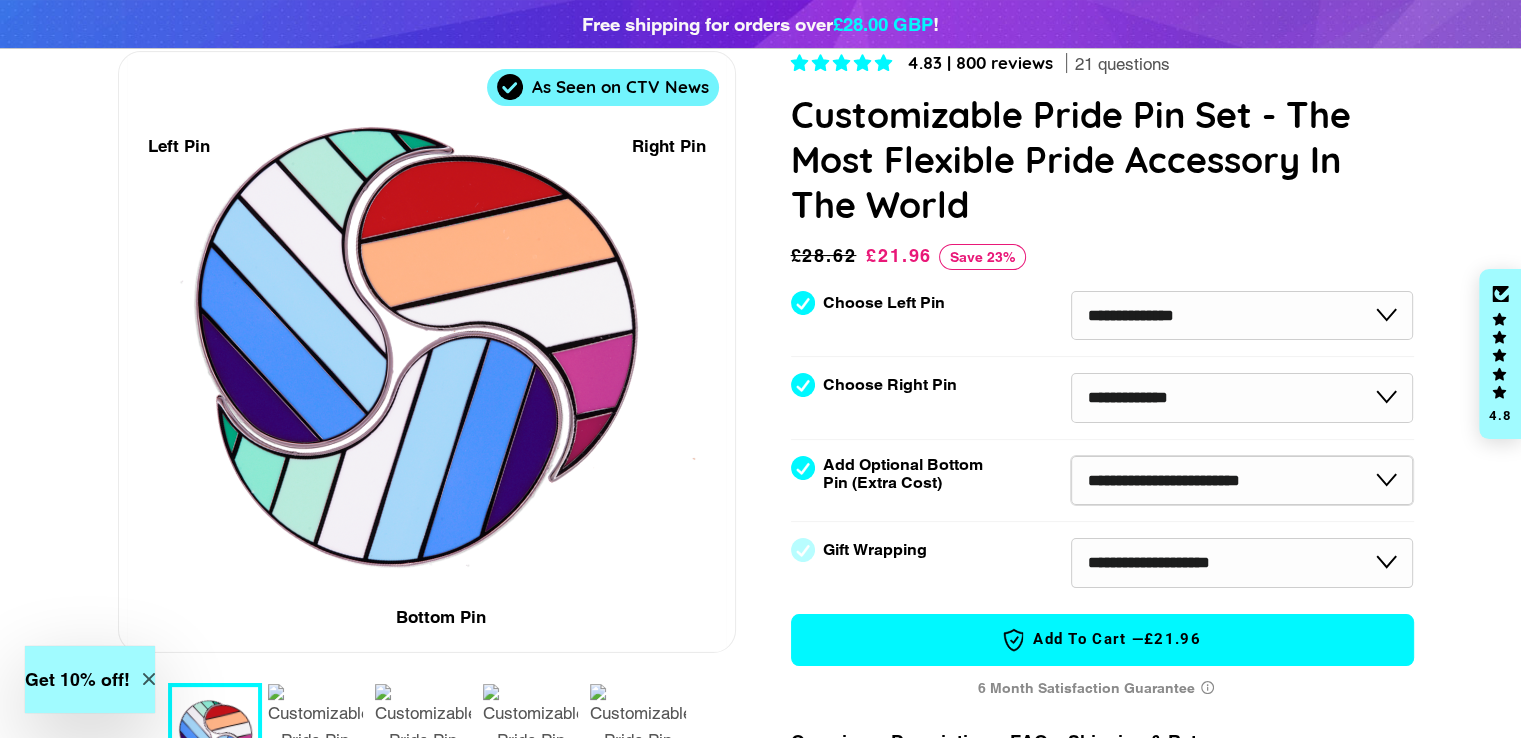 click on "**********" at bounding box center [1242, 481] 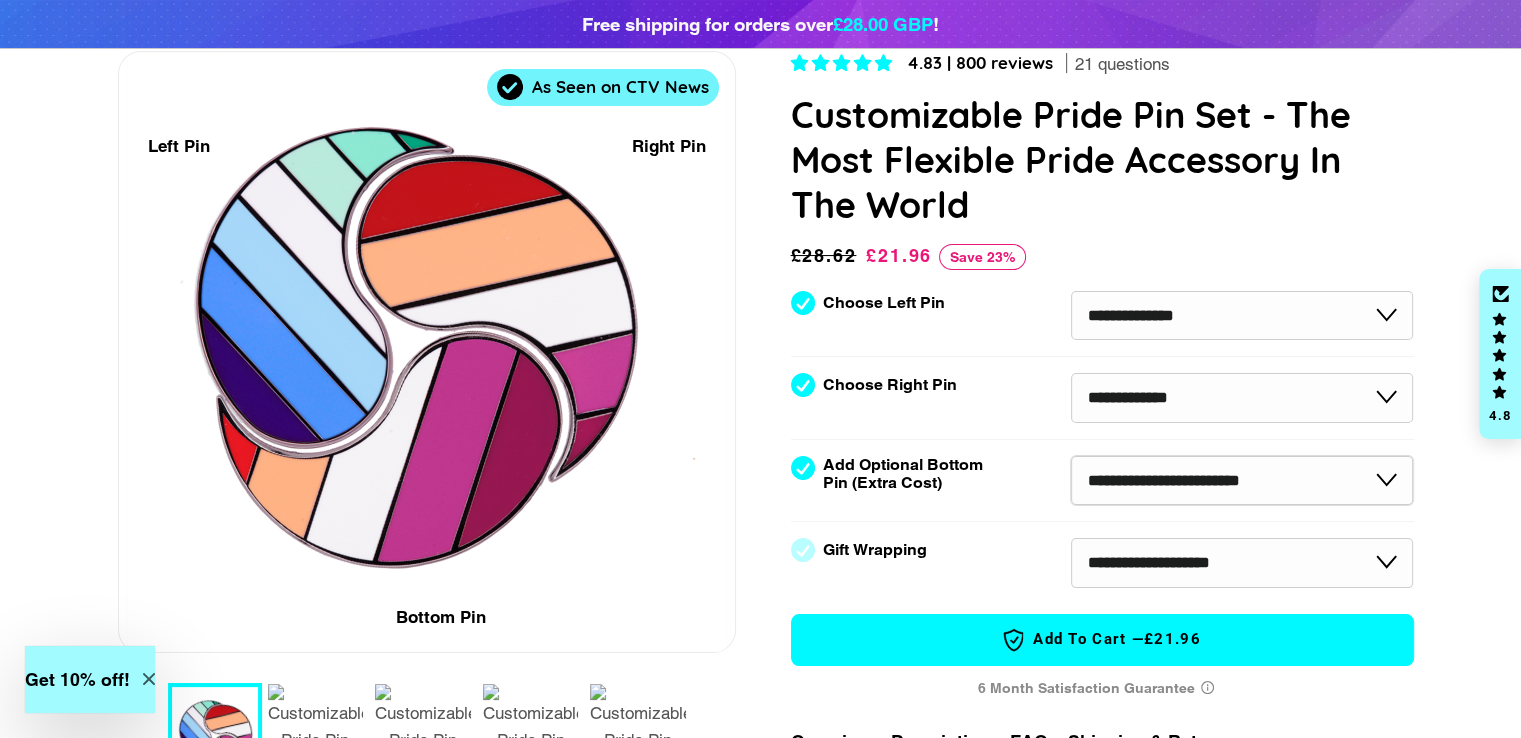 click on "**********" at bounding box center (1242, 481) 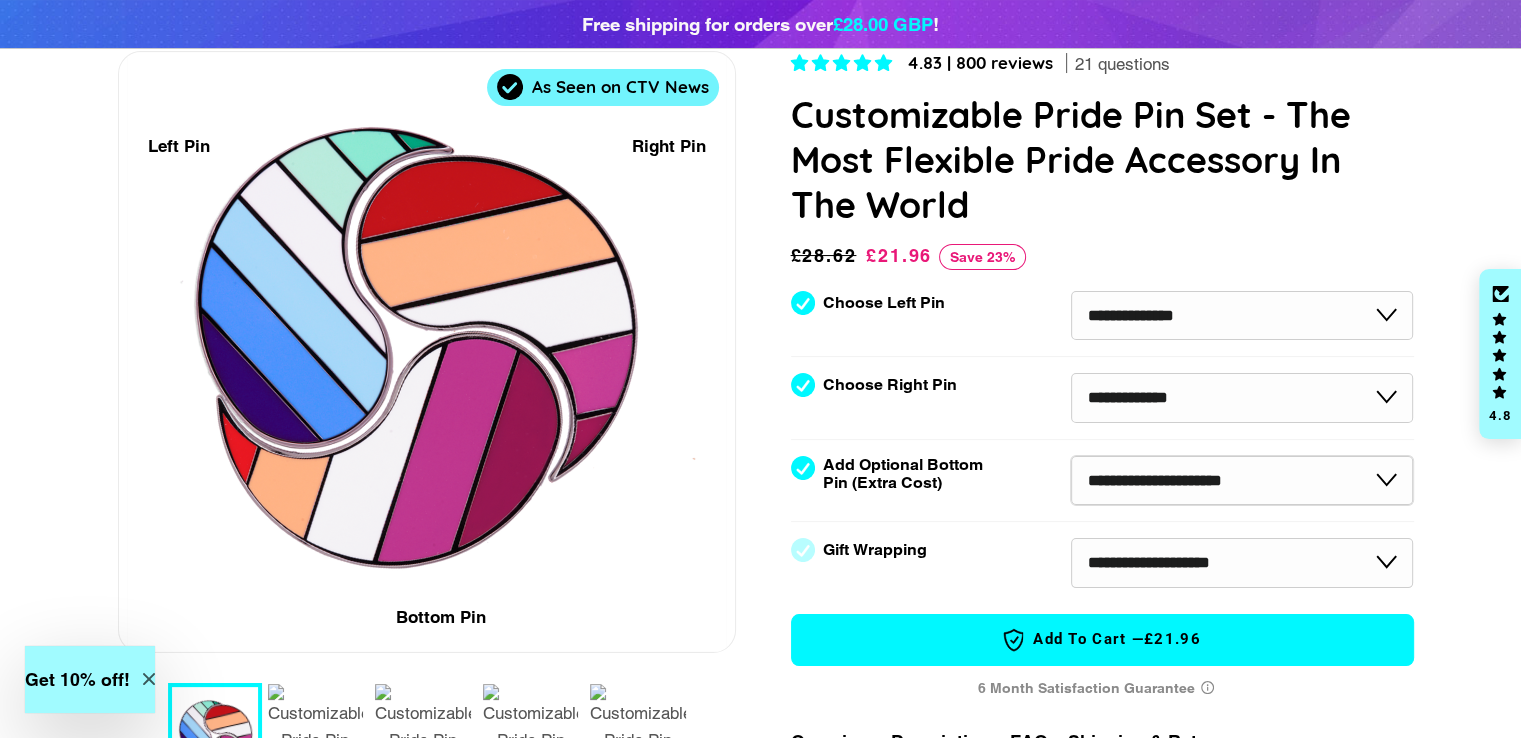 click on "**********" at bounding box center [1242, 481] 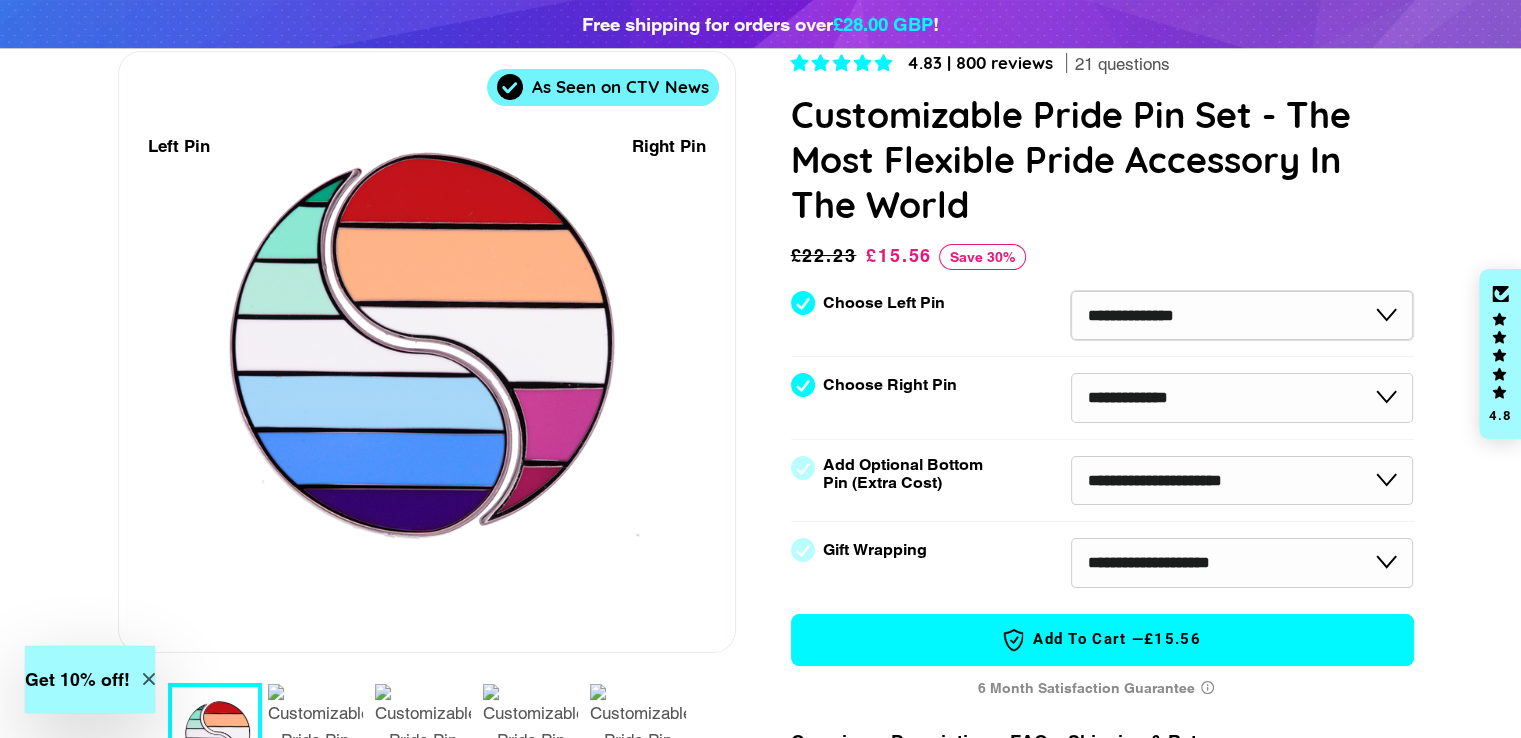 click on "**********" at bounding box center (1242, 316) 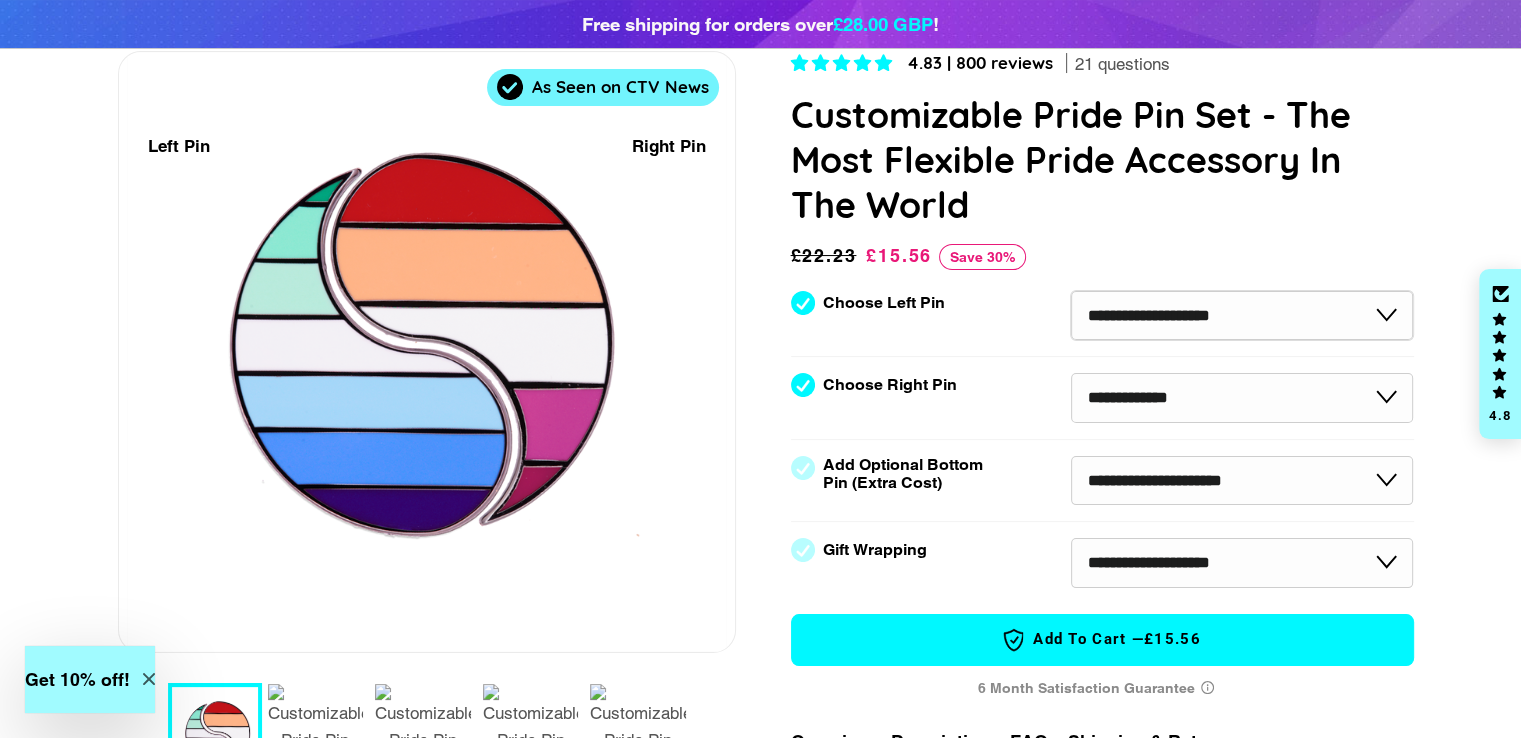 click on "**********" at bounding box center [1242, 316] 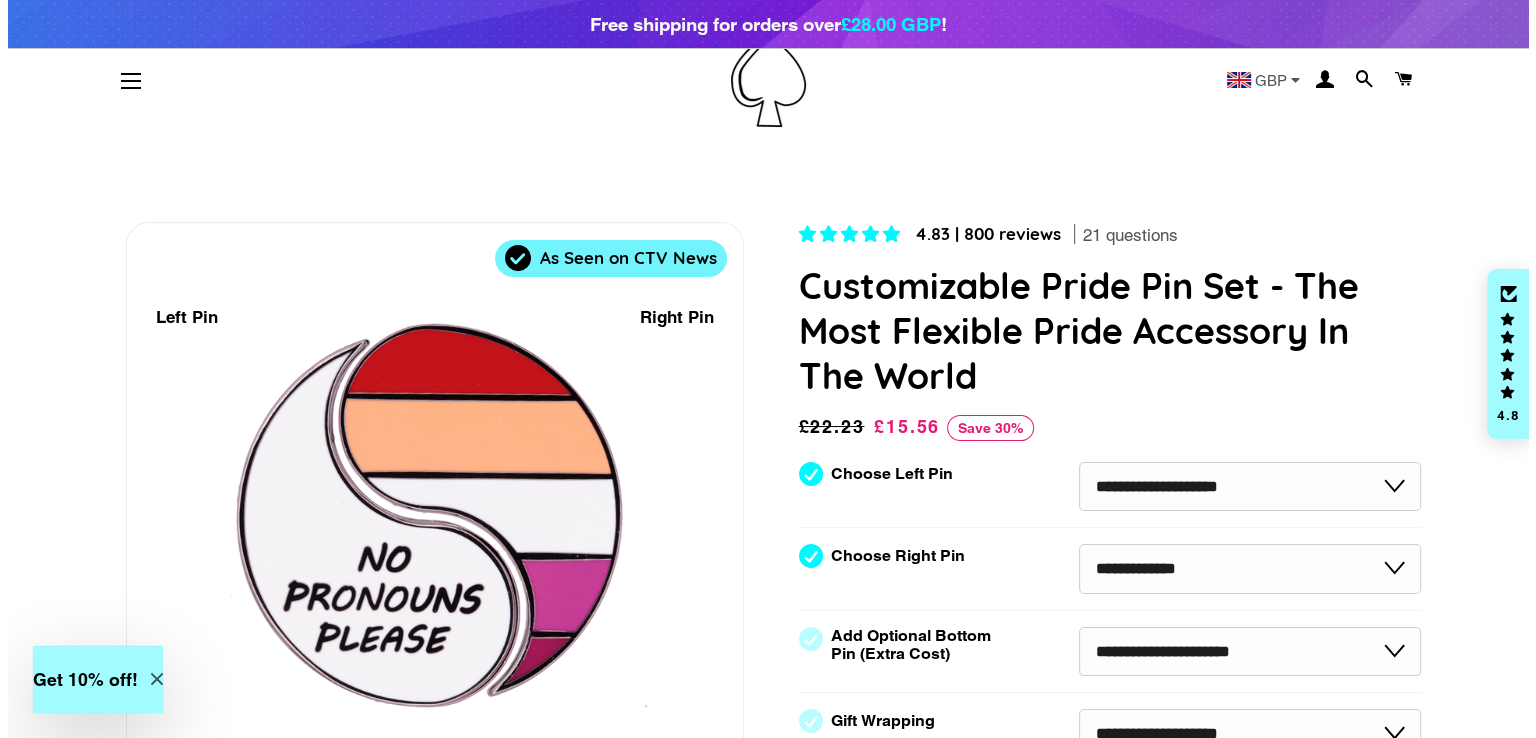 scroll, scrollTop: 0, scrollLeft: 0, axis: both 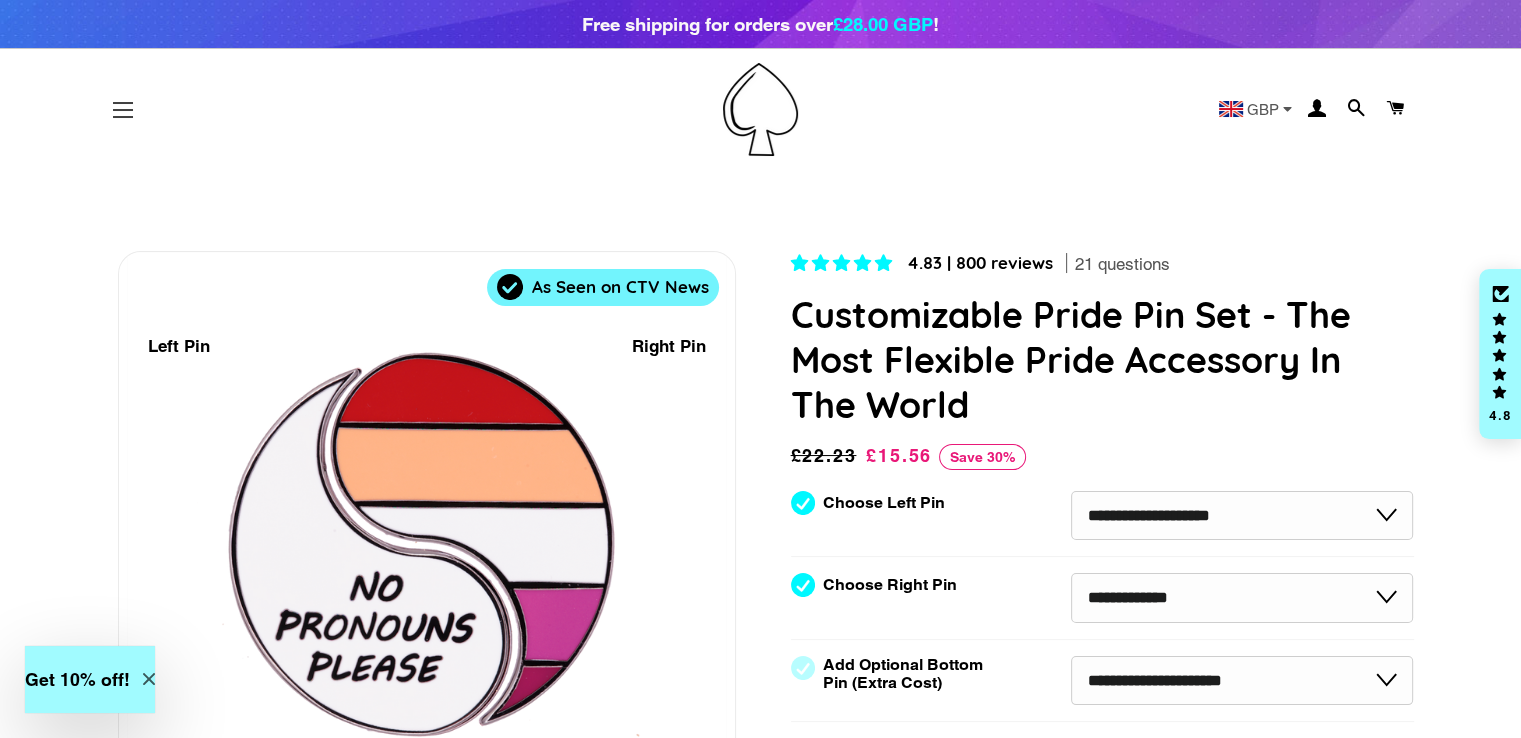 click on "Site navigation" at bounding box center (123, 110) 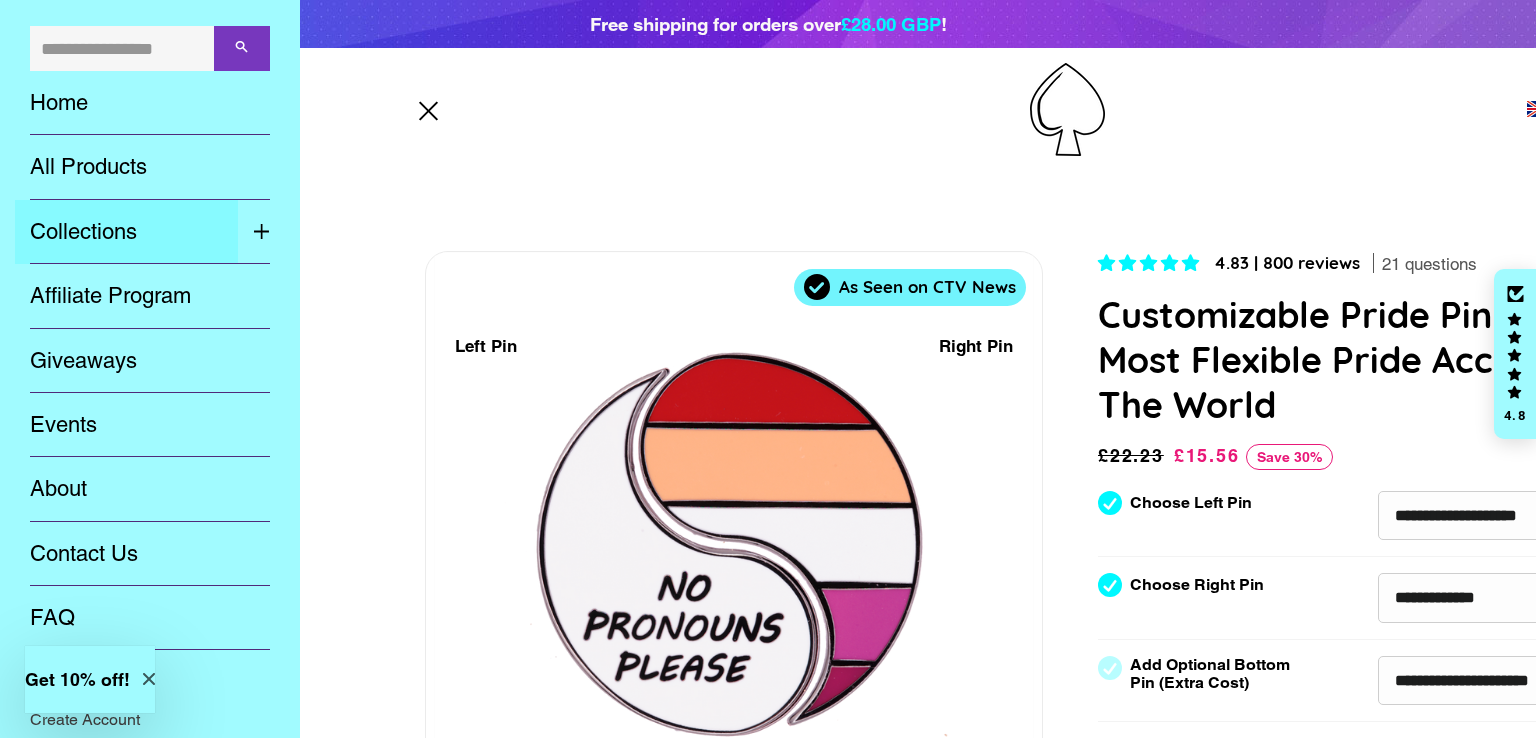 click on "Collections" at bounding box center (126, 232) 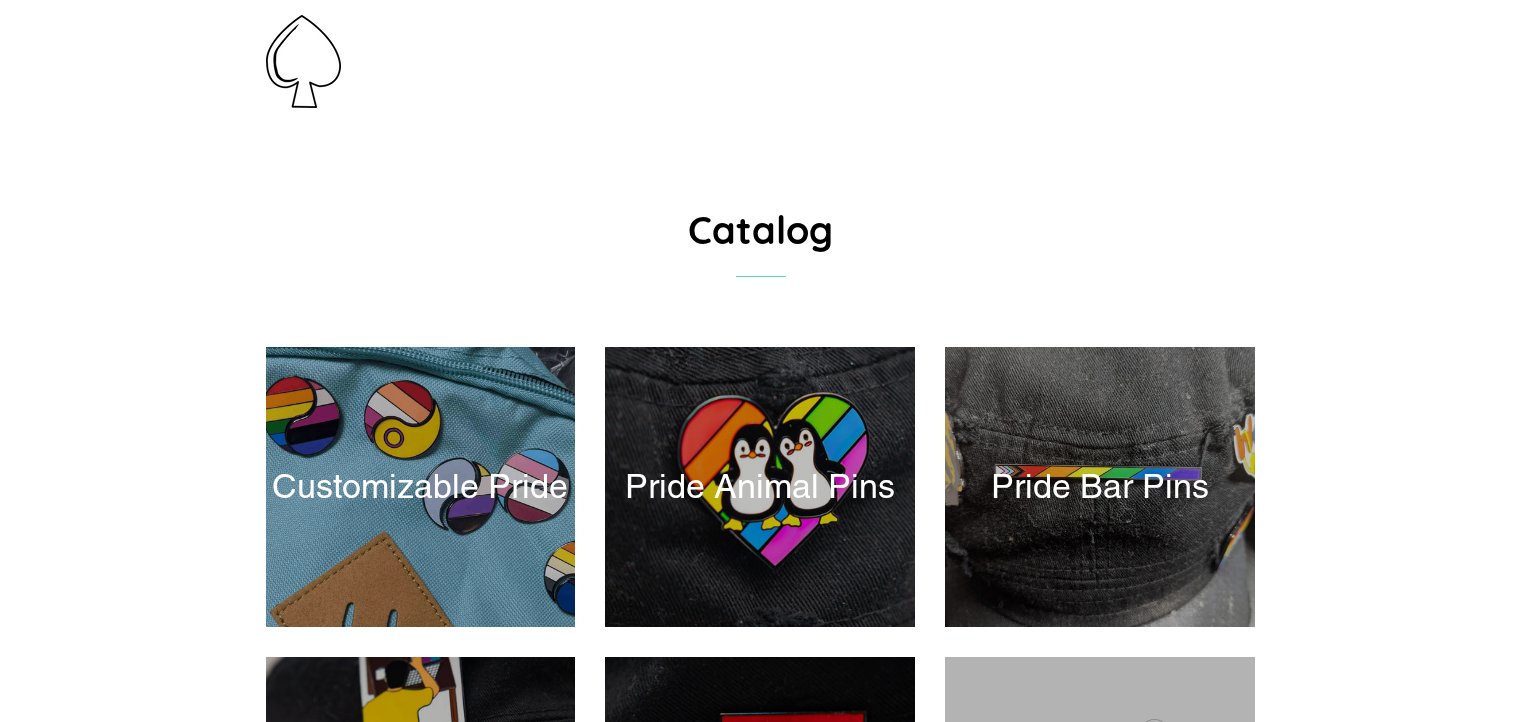 scroll, scrollTop: 0, scrollLeft: 0, axis: both 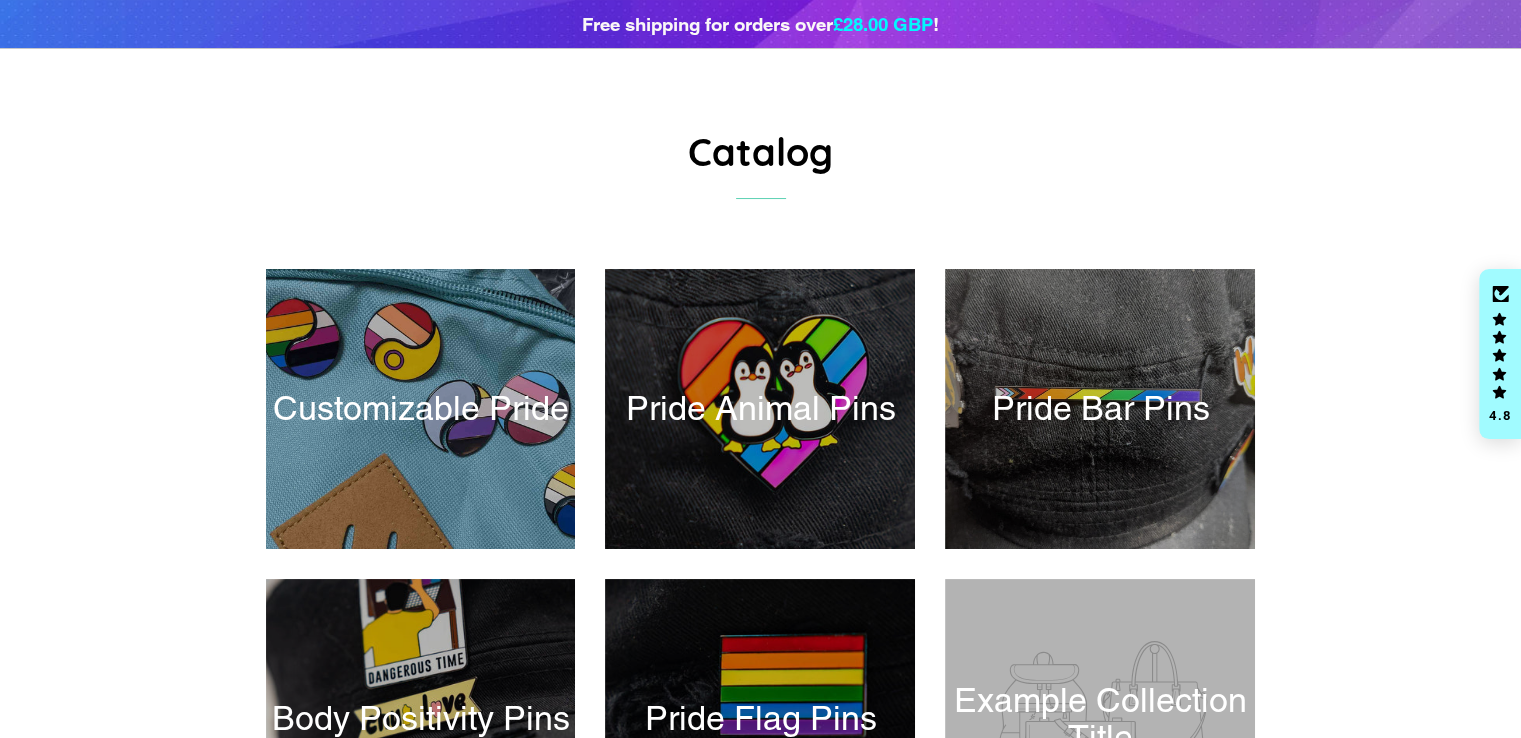 click on "Free shipping for orders over  £28.00 GBP !
Search
Home
All Products
Collections
Expand submenu Collections
Collapse submenu Collections
Customizable Pride
Log In" at bounding box center [760, 886] 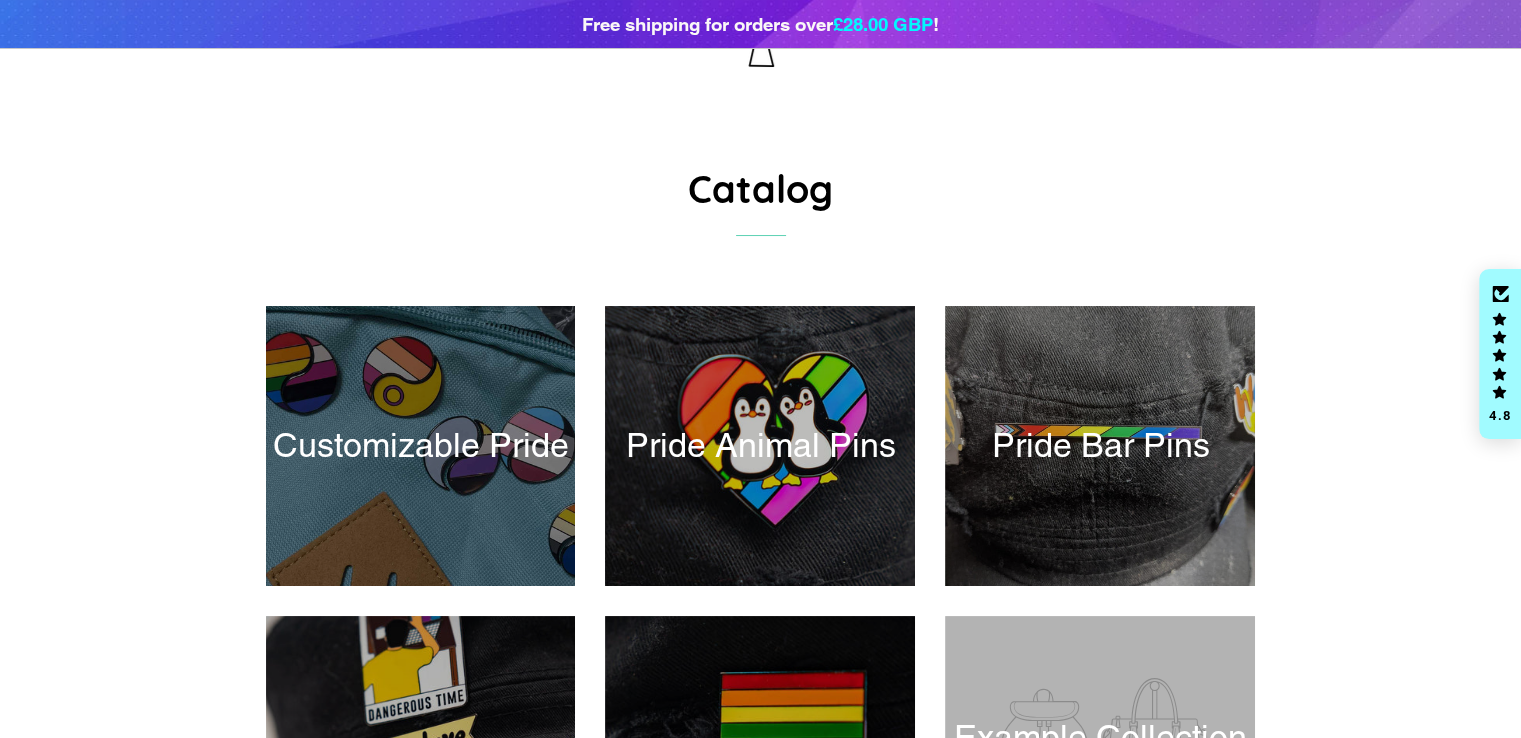 click at bounding box center [420, 446] 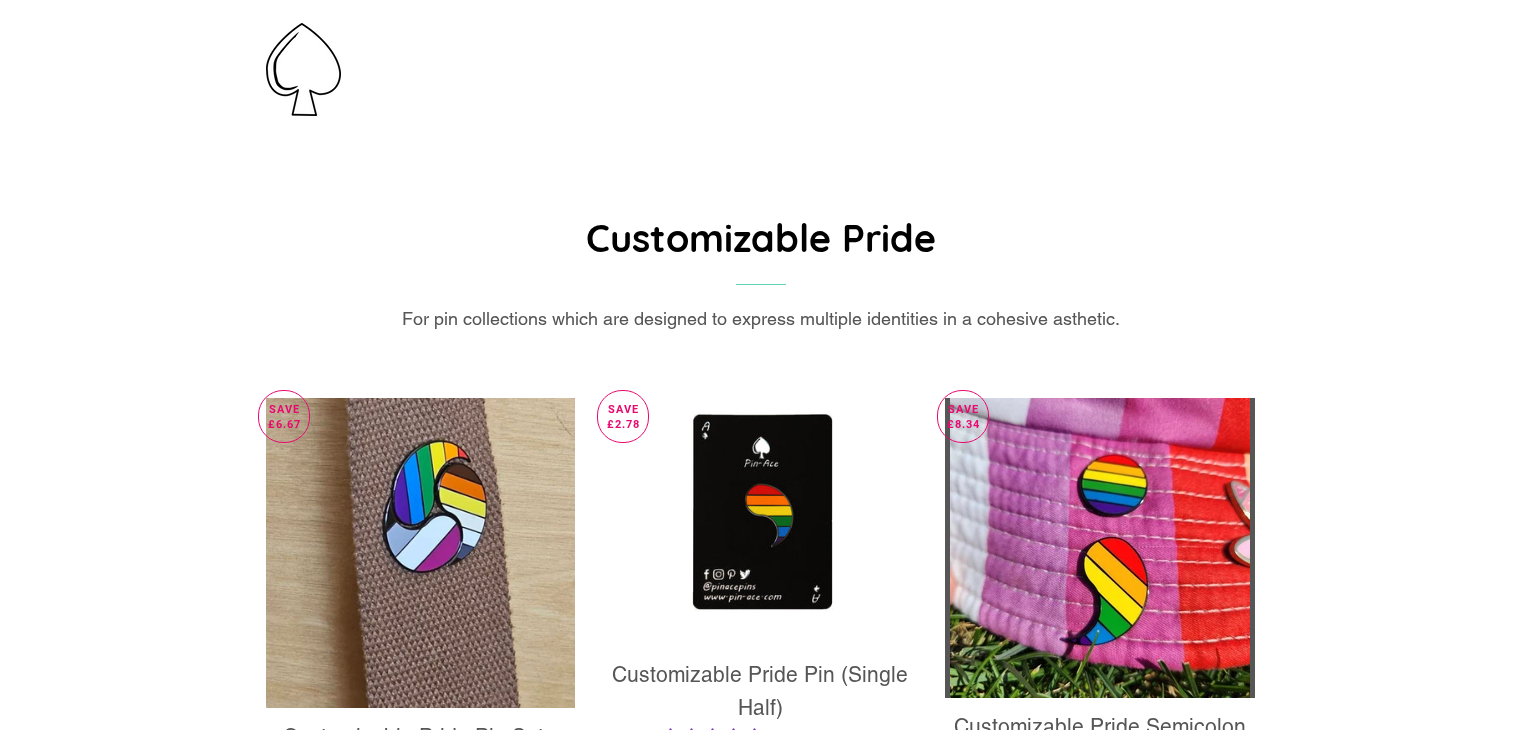 scroll, scrollTop: 0, scrollLeft: 0, axis: both 